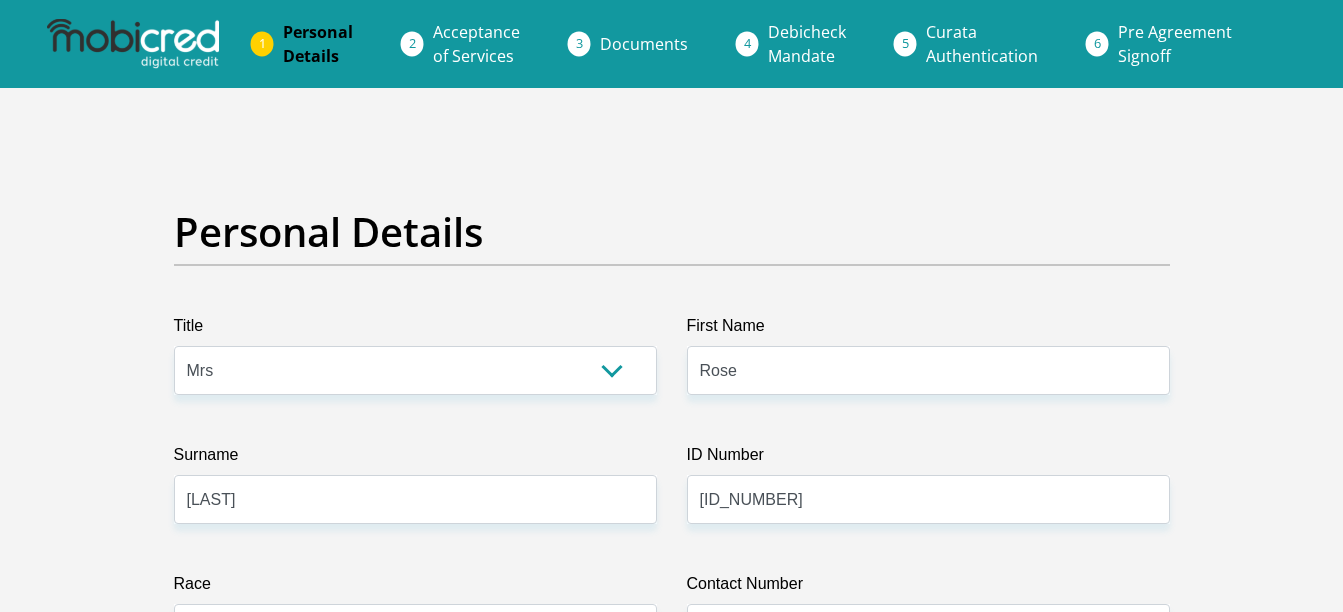 select on "Mrs" 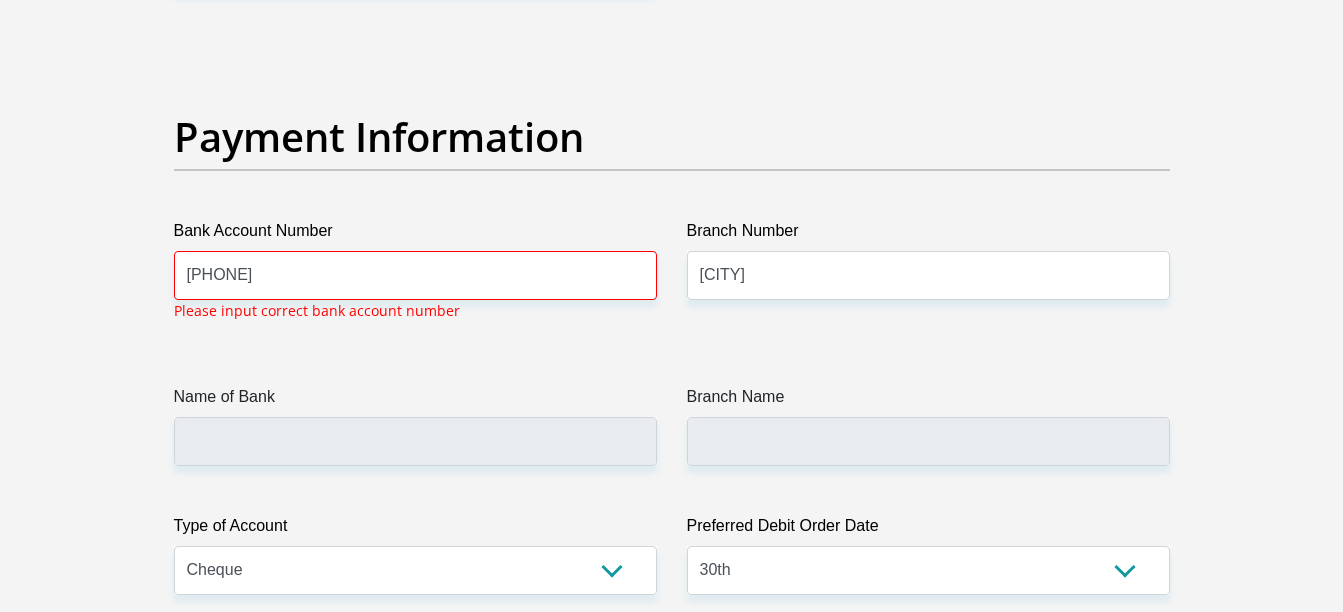 drag, startPoint x: 827, startPoint y: 340, endPoint x: 753, endPoint y: 143, distance: 210.44002 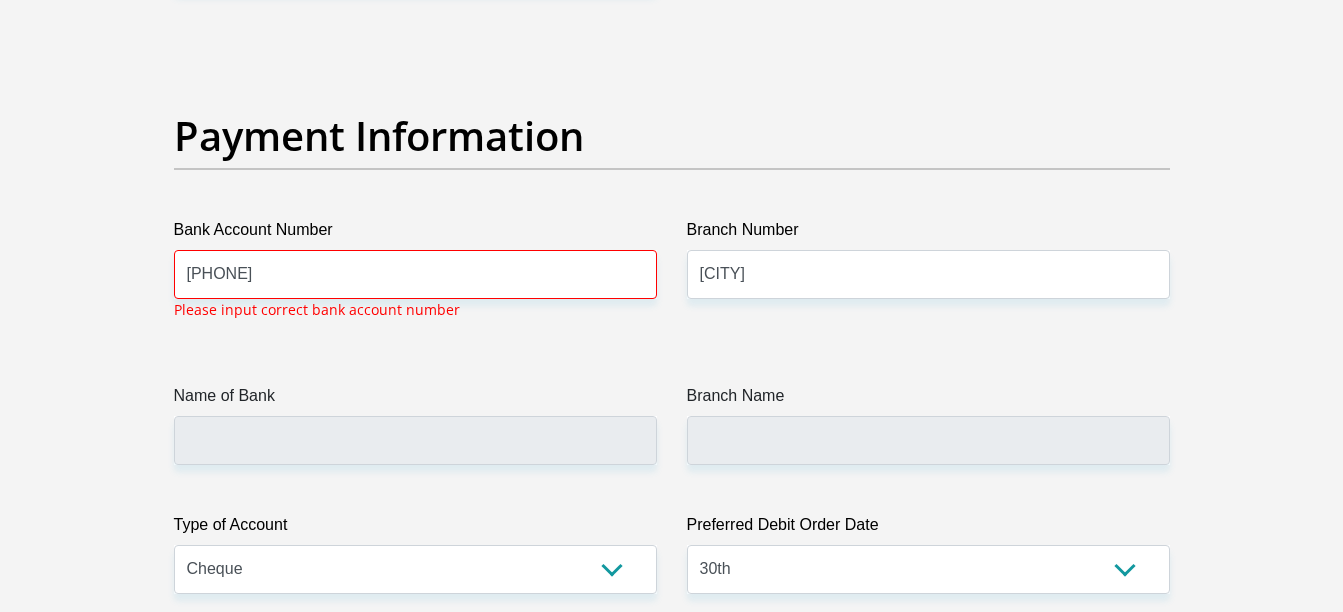scroll, scrollTop: 4562, scrollLeft: 0, axis: vertical 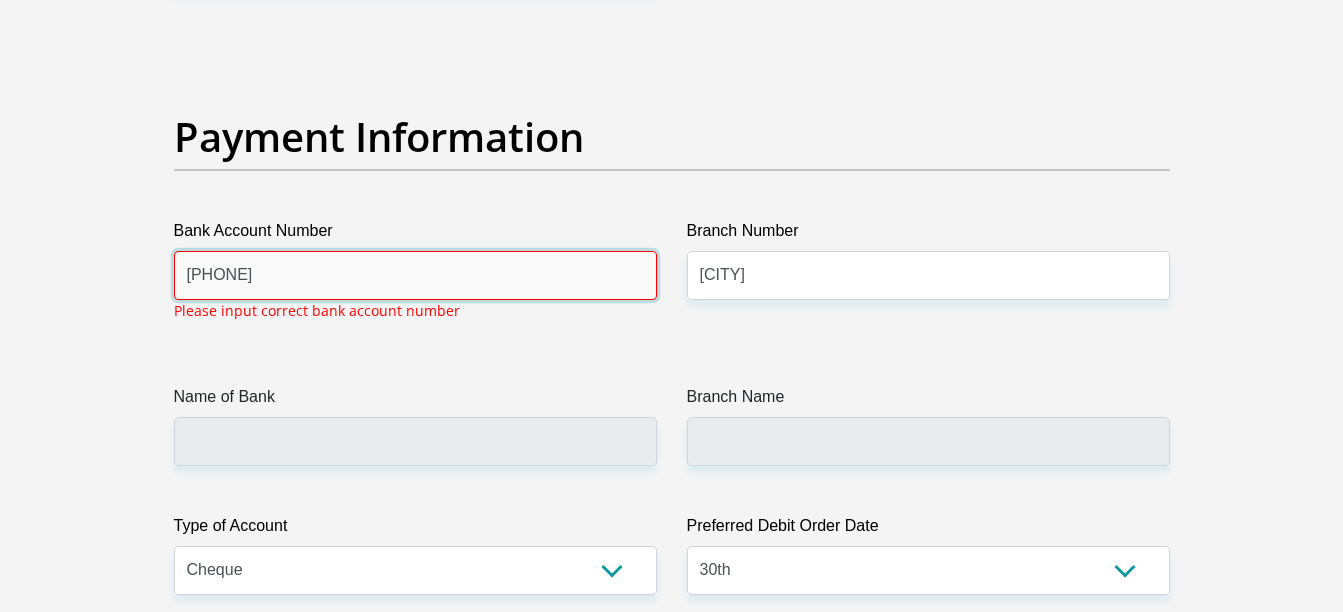 drag, startPoint x: 302, startPoint y: 291, endPoint x: 94, endPoint y: 252, distance: 211.62466 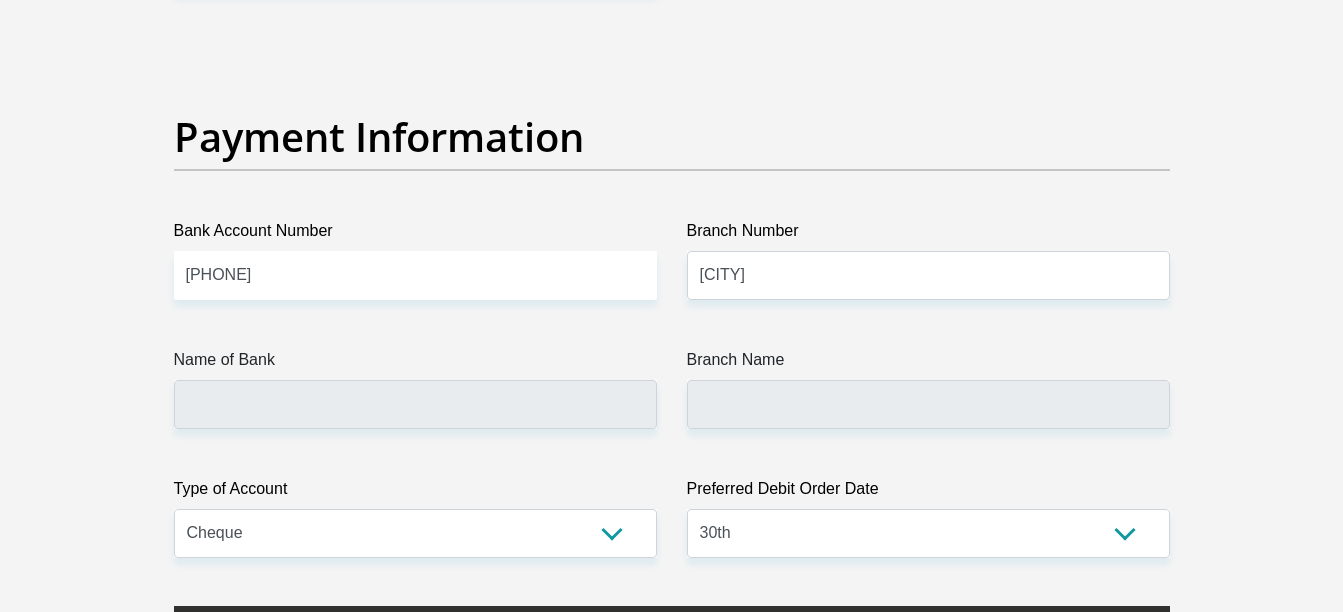 click on "Title
Mr
Ms
Mrs
Dr
Other
First Name
[FIRST]
Surname
[LAST]
ID Number
[ID_NUMBER]
Please input valid ID number
Race
Black
Coloured
Indian
White
Other
Contact Number
[PHONE]
Please input valid contact number
Nationality
South Africa
Afghanistan
Aland Islands  Albania  Algeria  Aruba" at bounding box center [672, -983] 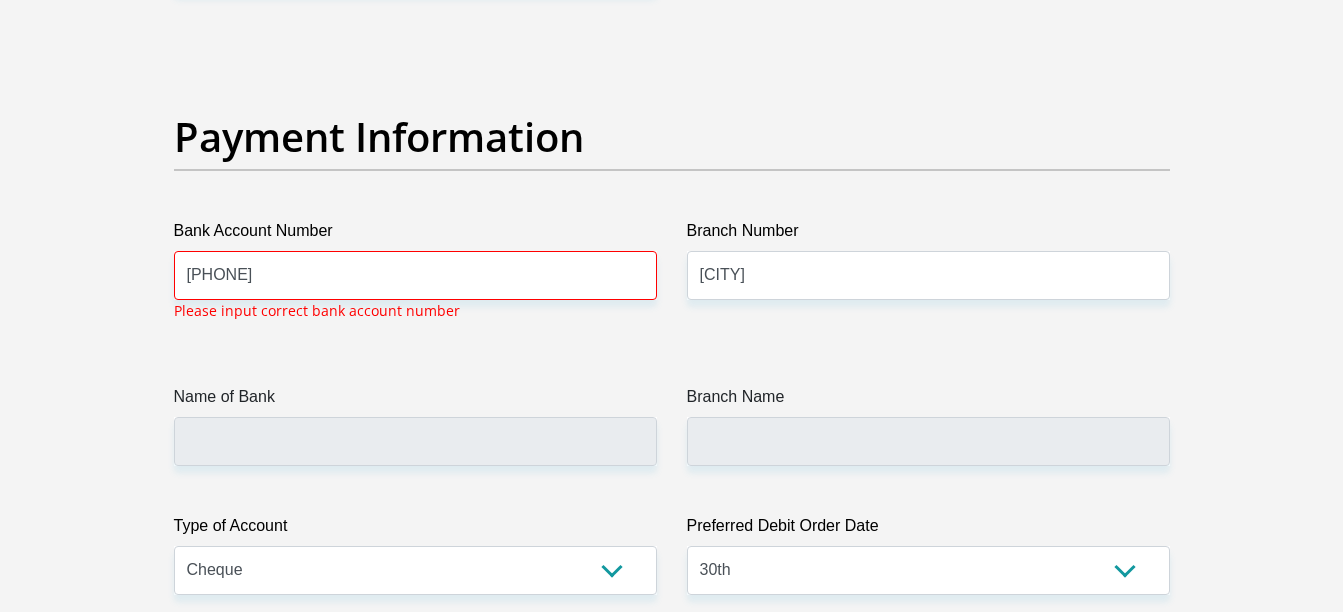click on "Title
Mr
Ms
Mrs
Dr
Other
First Name
[FIRST]
Surname
[LAST]
ID Number
[ID_NUMBER]
Please input valid ID number
Race
Black
Coloured
Indian
White
Other
Contact Number
[PHONE]
Please input valid contact number
Nationality
South Africa
Afghanistan
Aland Islands  Albania  Algeria  Aruba" at bounding box center (672, -964) 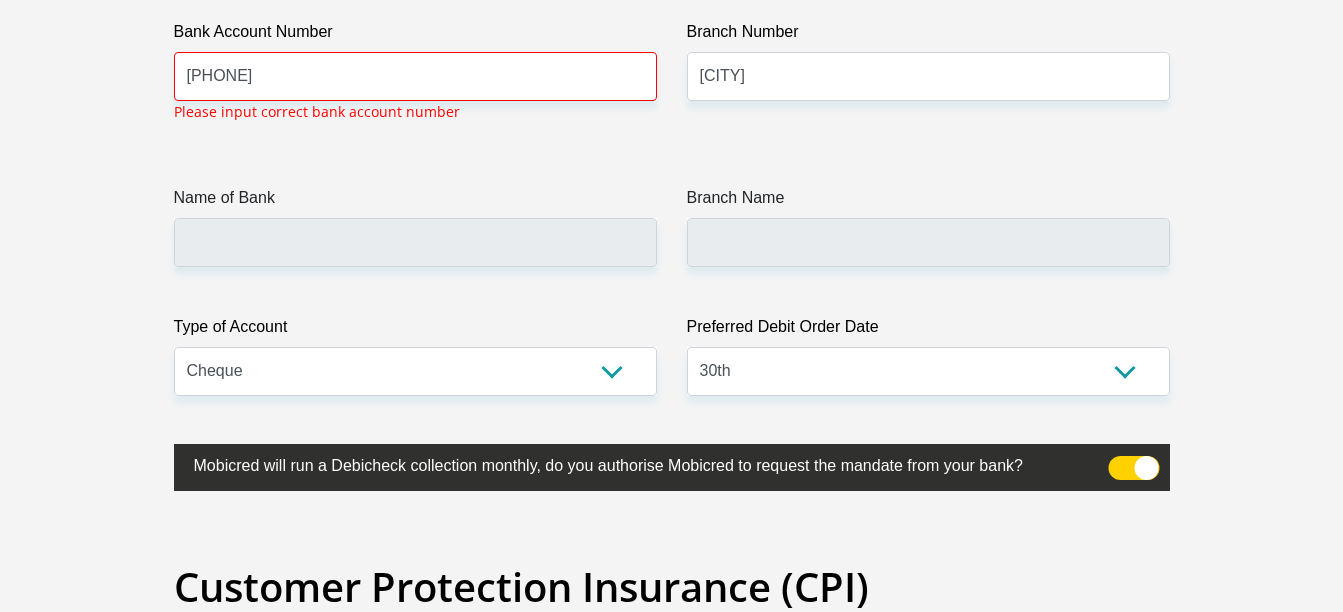 scroll, scrollTop: 4762, scrollLeft: 0, axis: vertical 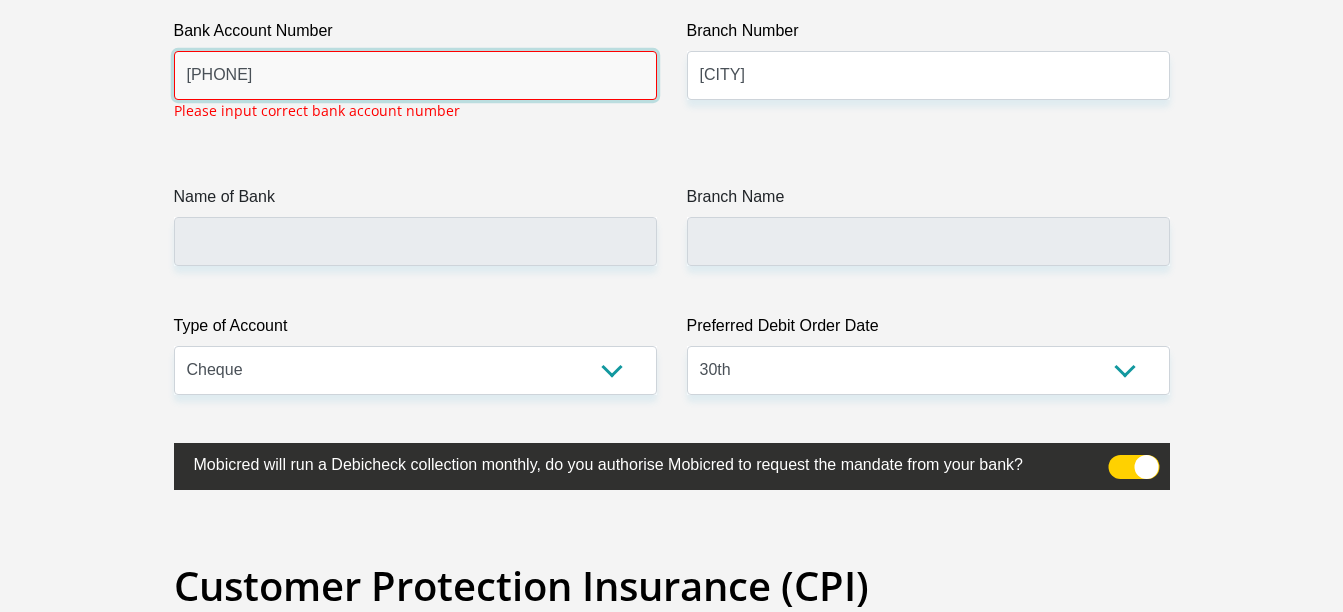 drag, startPoint x: 197, startPoint y: 82, endPoint x: 134, endPoint y: 82, distance: 63 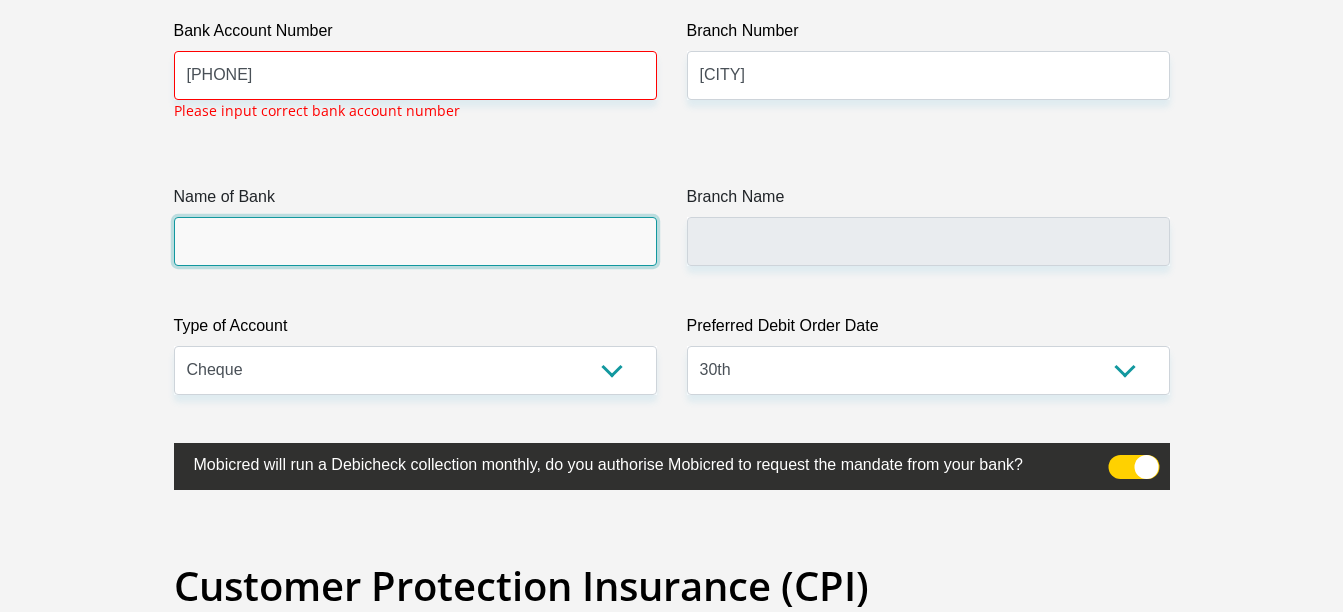 click on "Name of Bank" at bounding box center [415, 241] 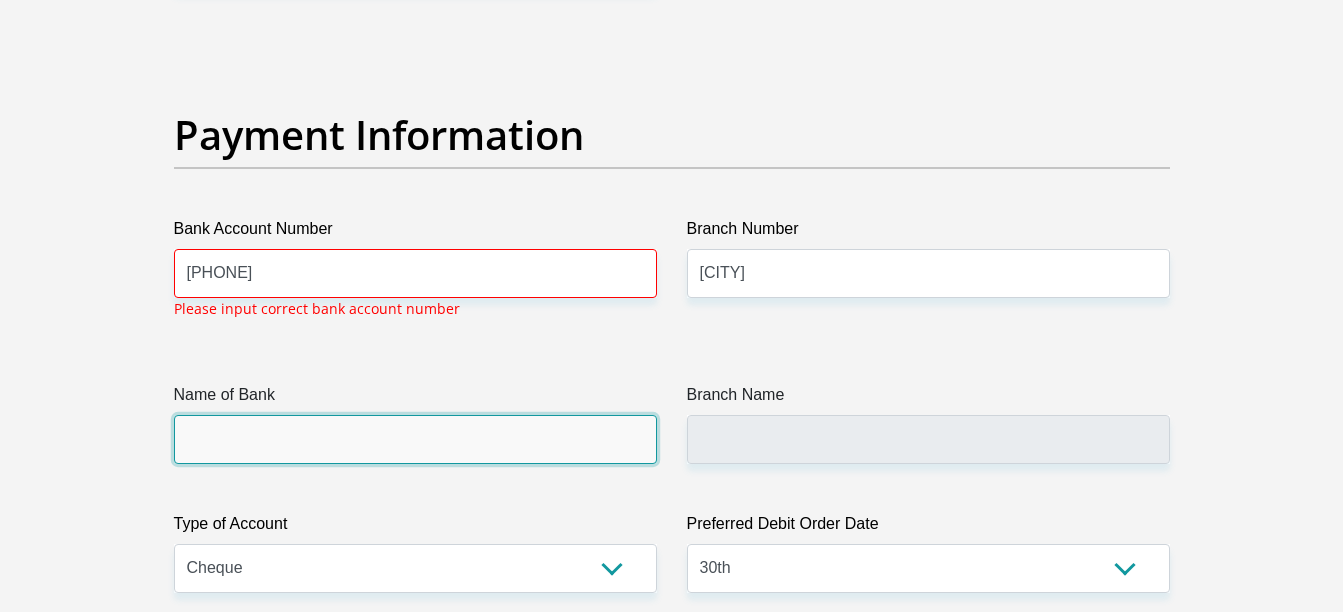 scroll, scrollTop: 4562, scrollLeft: 0, axis: vertical 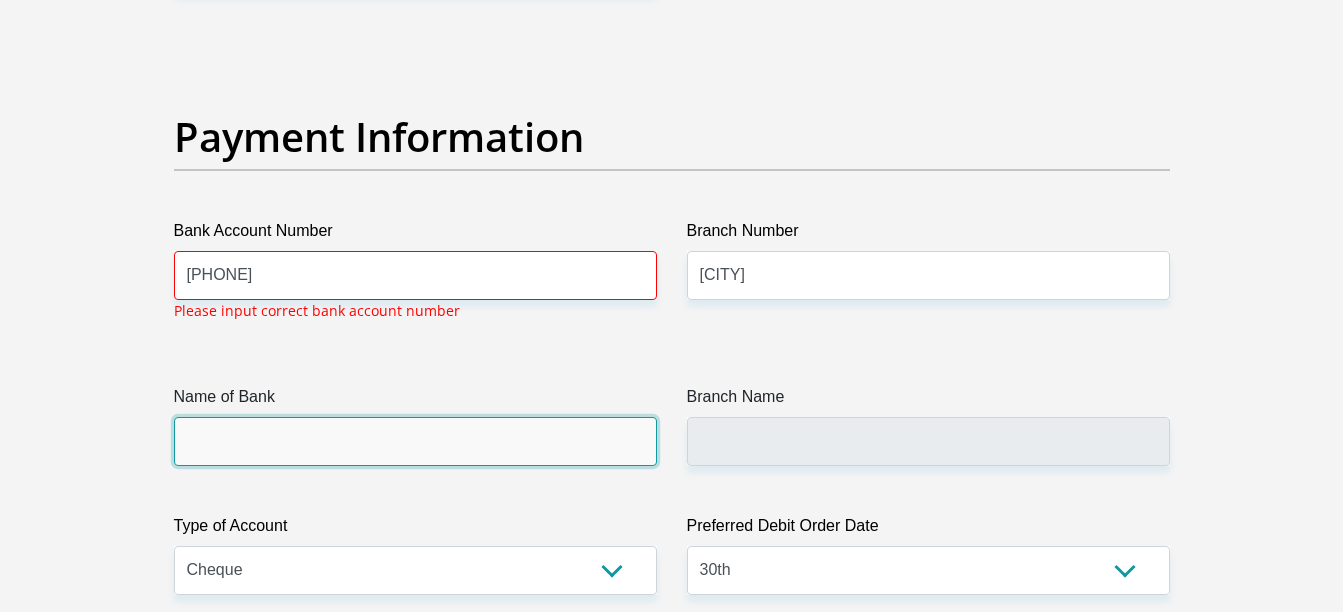 click on "Name of Bank" at bounding box center [415, 441] 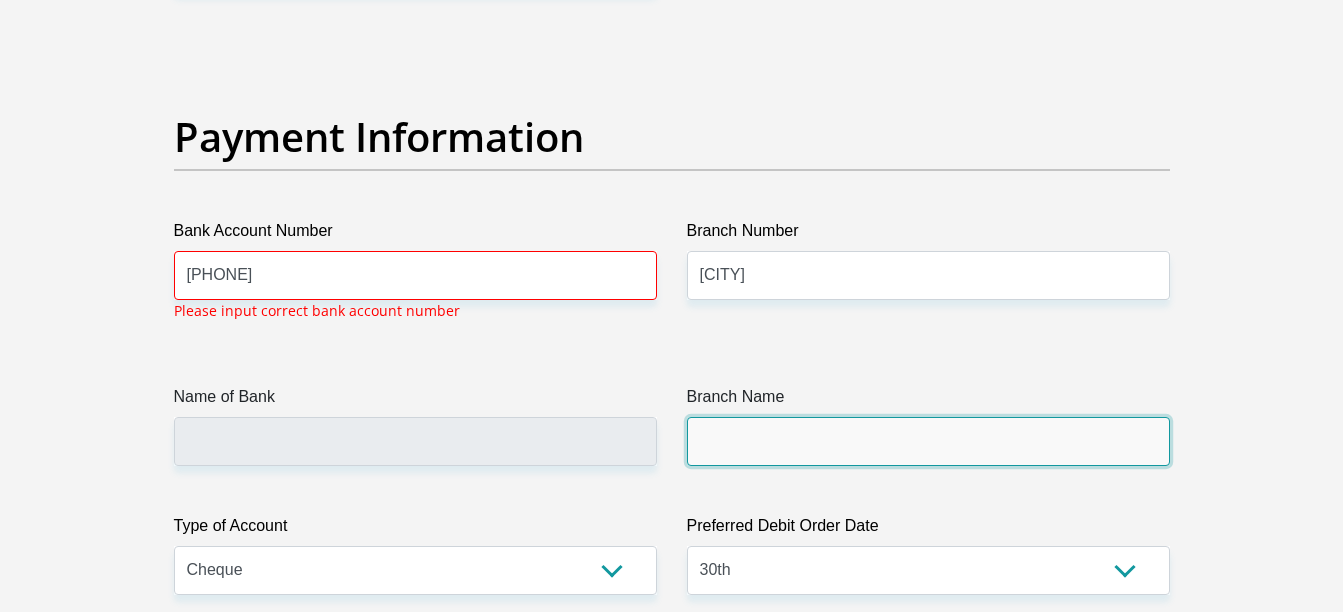 click on "Branch Name" at bounding box center (928, 441) 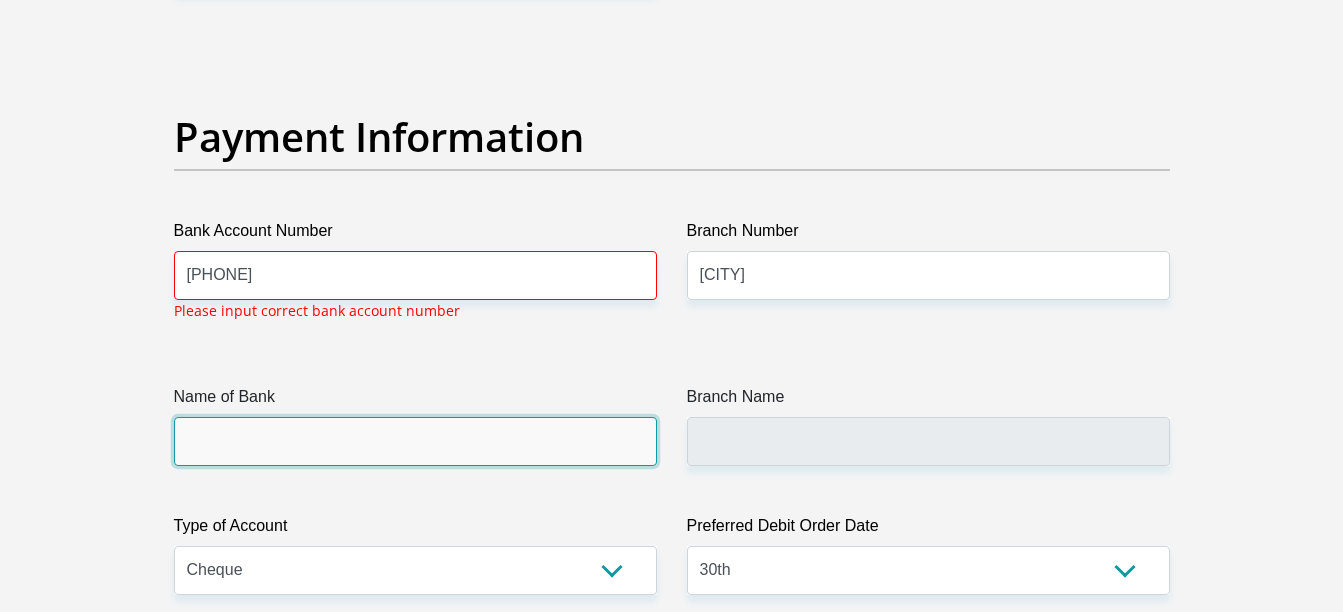 click on "Name of Bank" at bounding box center [415, 441] 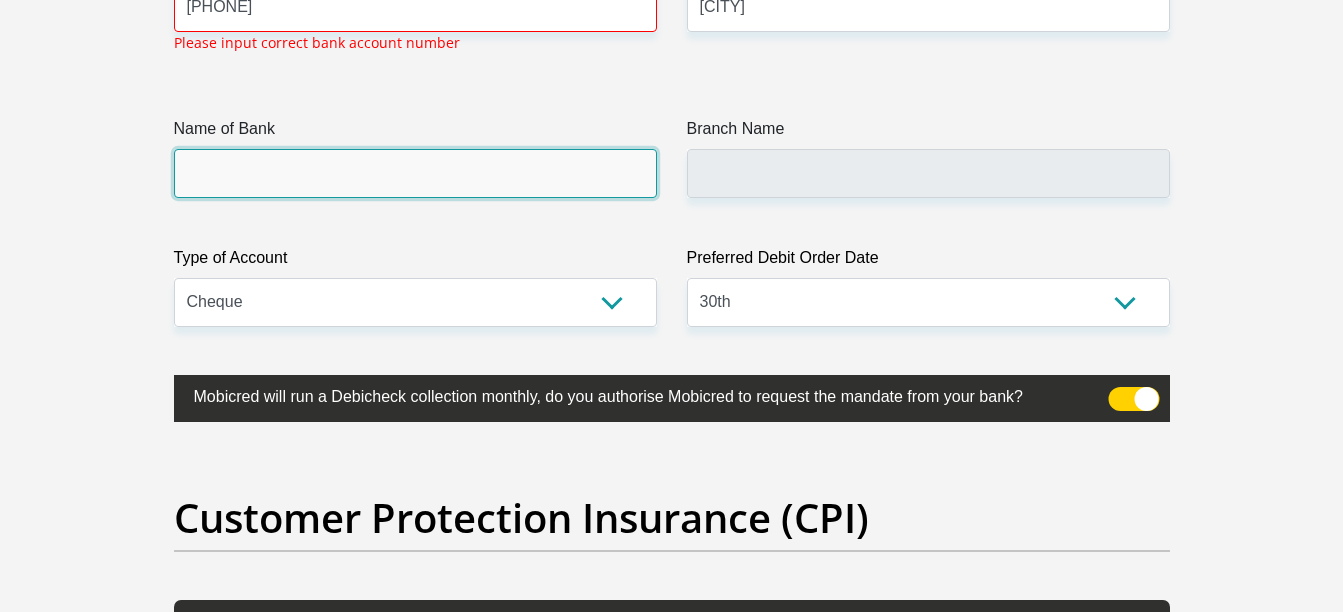 scroll, scrollTop: 4862, scrollLeft: 0, axis: vertical 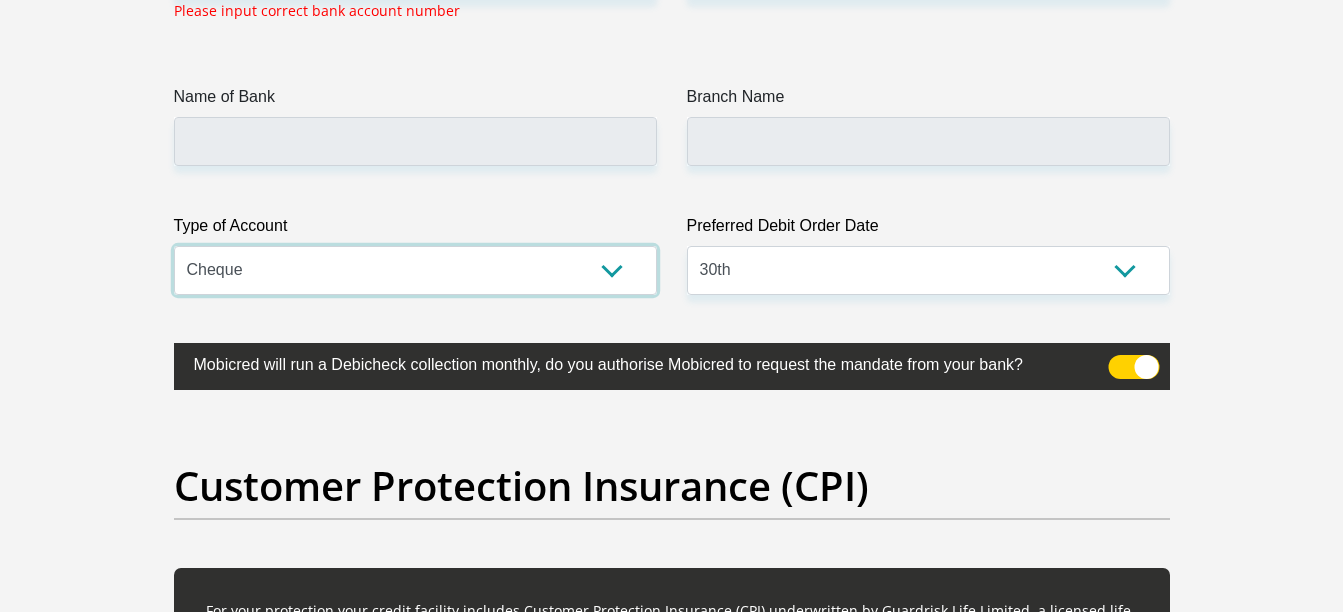 click on "Cheque
Savings" at bounding box center (415, 270) 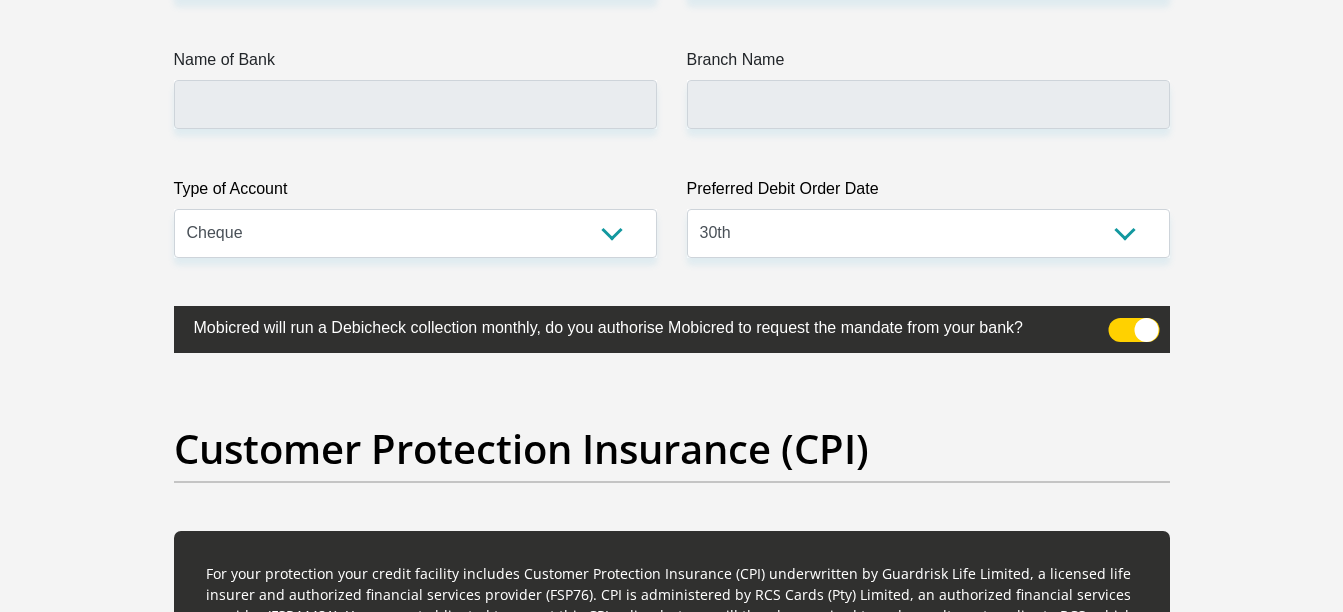 click on "Title
Mr
Ms
Mrs
Dr
Other
First Name
[FIRST]
Surname
[LAST]
ID Number
[ID_NUMBER]
Please input valid ID number
Race
Black
Coloured
Indian
White
Other
Contact Number
[PHONE]
Please input valid contact number
Nationality
South Africa
Afghanistan
Aland Islands  Albania  Algeria  Aruba" at bounding box center (672, -1283) 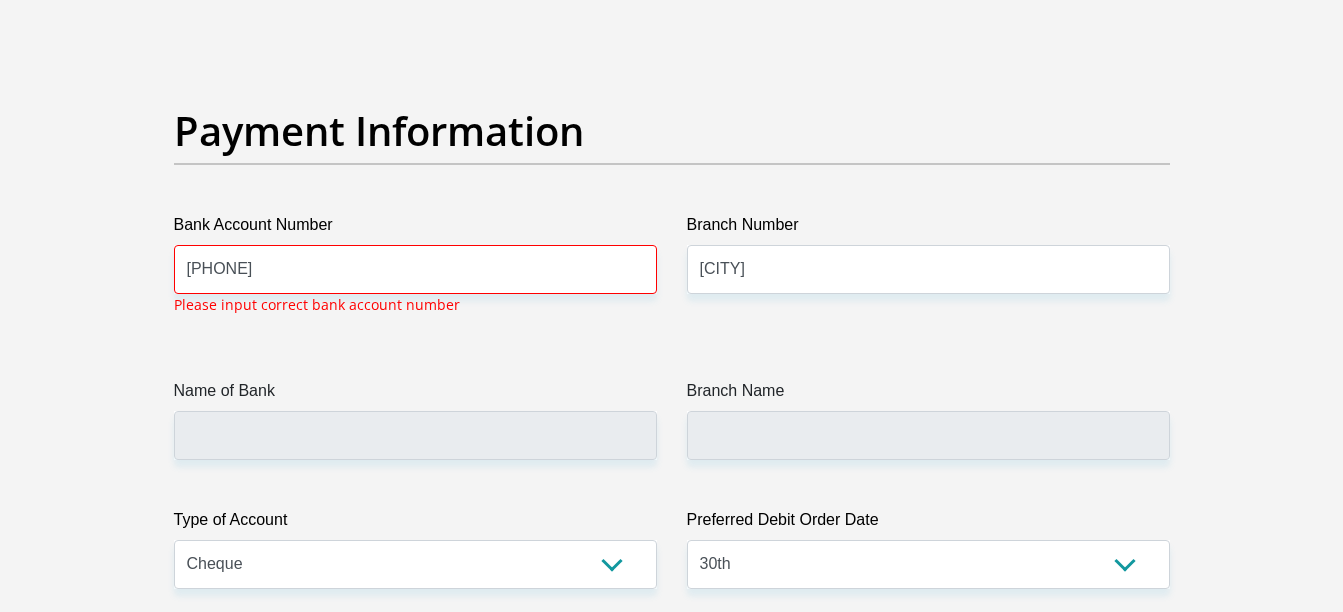 scroll, scrollTop: 4562, scrollLeft: 0, axis: vertical 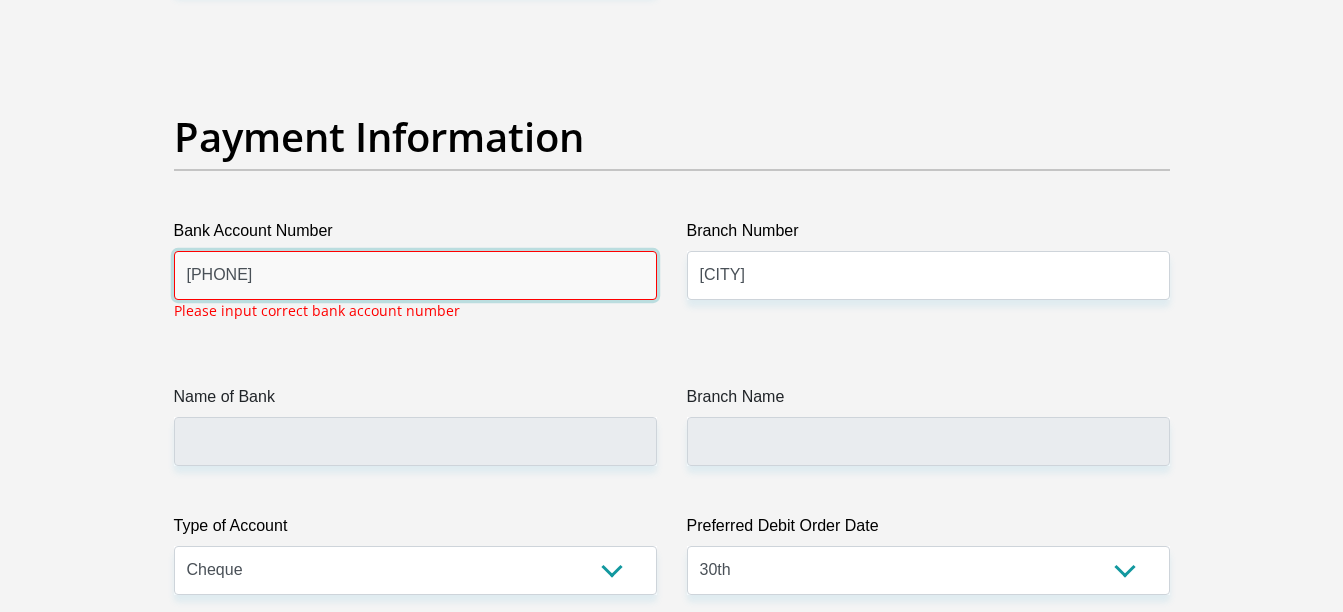 click on "[PHONE]" at bounding box center [415, 275] 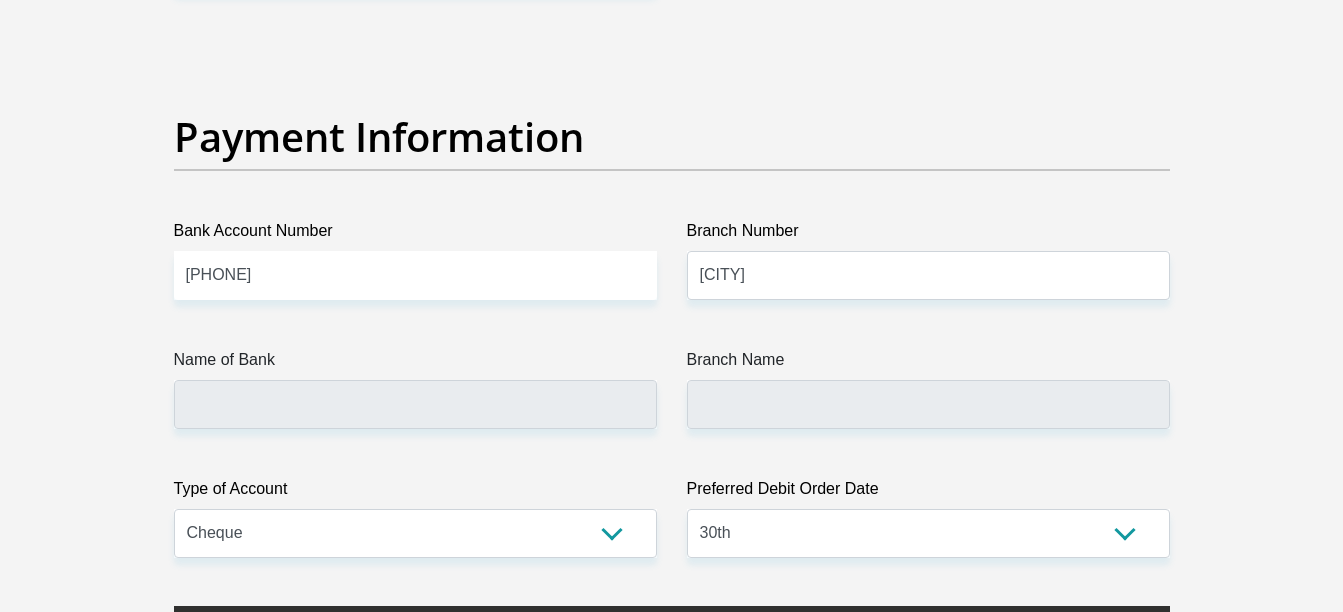click on "Title
Mr
Ms
Mrs
Dr
Other
First Name
[FIRST]
Surname
[LAST]
ID Number
[ID_NUMBER]
Please input valid ID number
Race
Black
Coloured
Indian
White
Other
Contact Number
[PHONE]
Please input valid contact number
Nationality
South Africa
Afghanistan
Aland Islands  Albania  Algeria  Aruba" at bounding box center [672, -983] 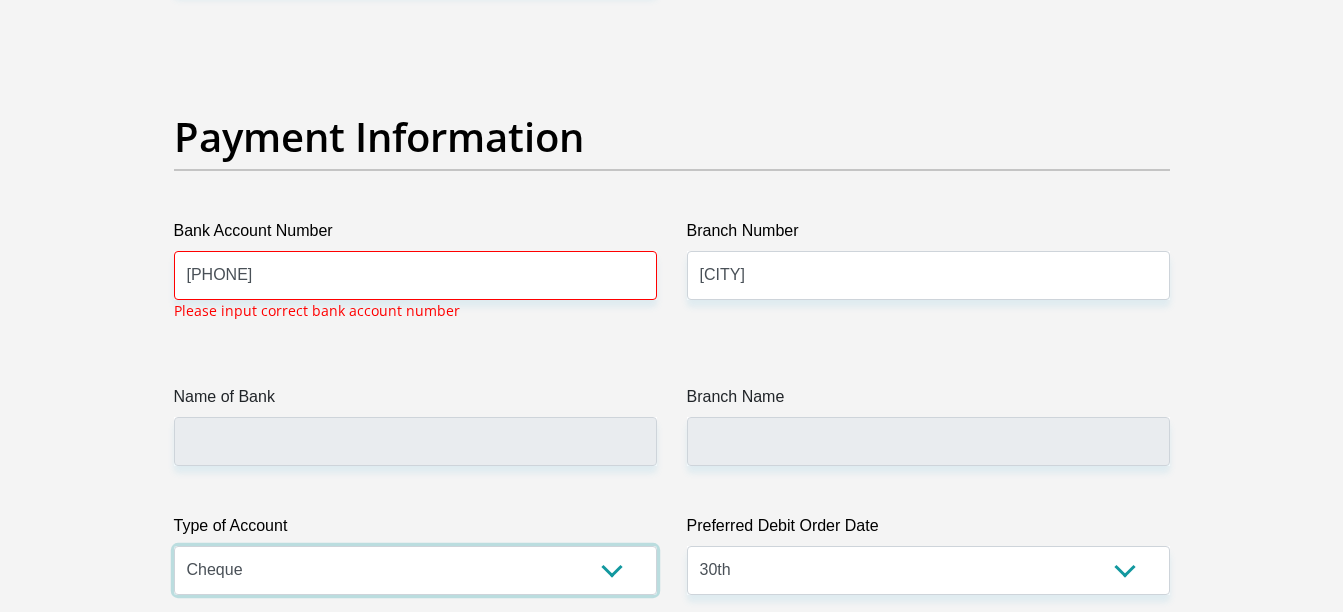 click on "Cheque
Savings" at bounding box center (415, 570) 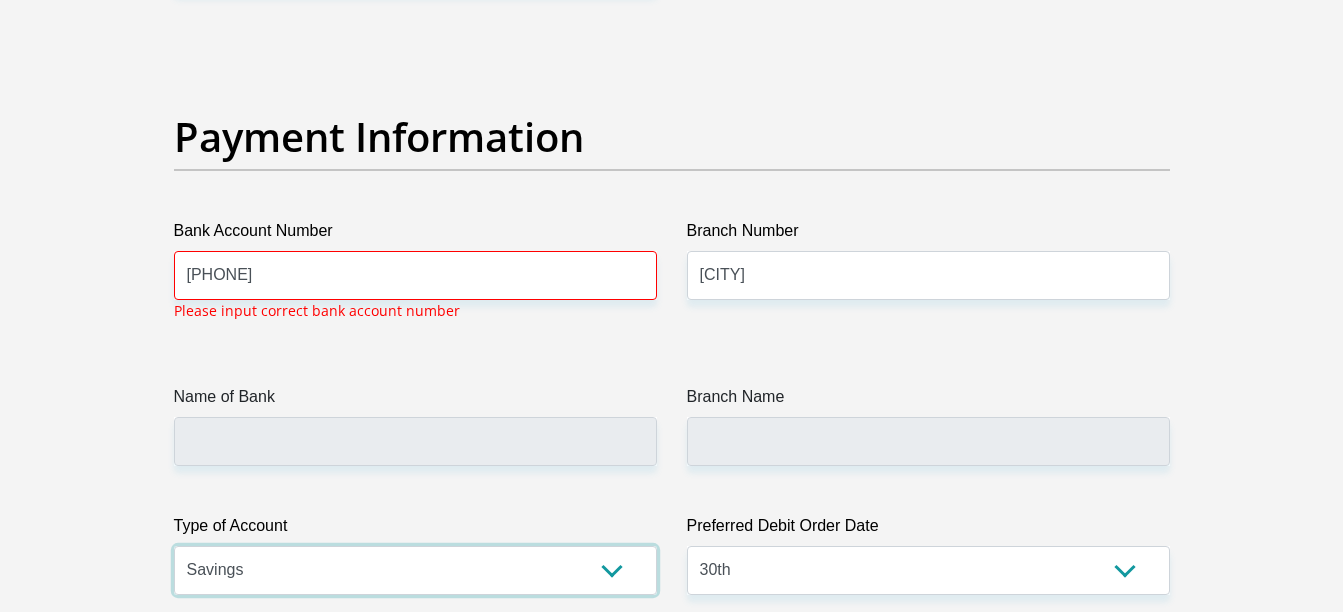 click on "Cheque
Savings" at bounding box center [415, 570] 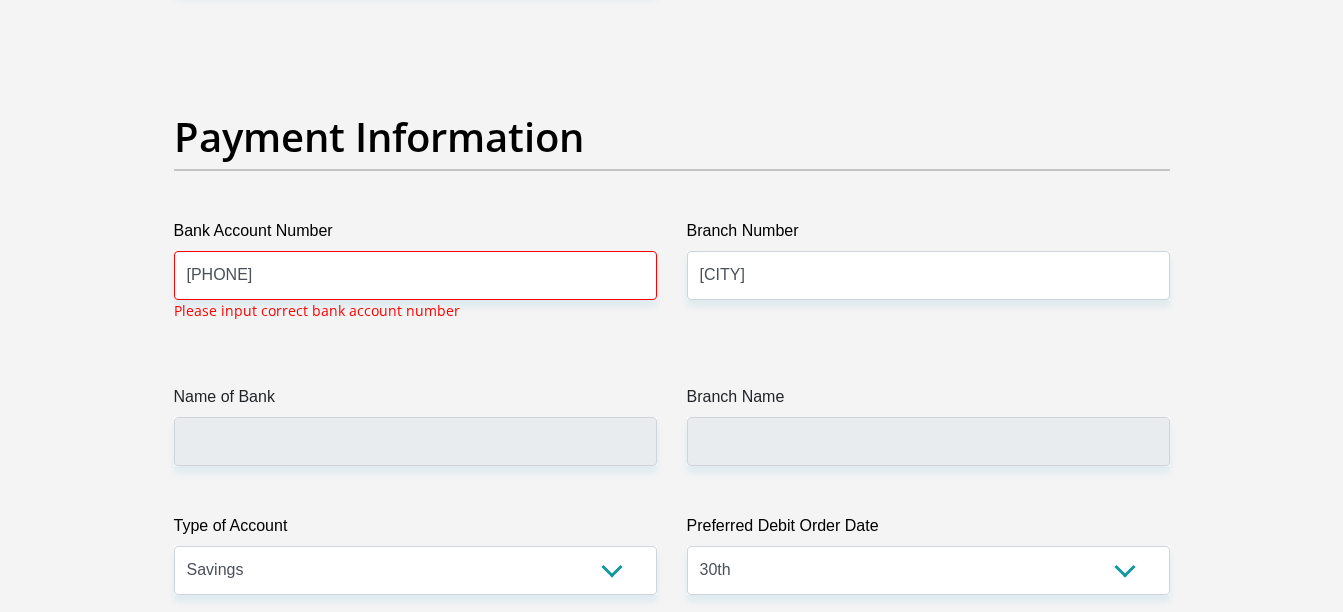 click on "Name of Bank" at bounding box center [415, 425] 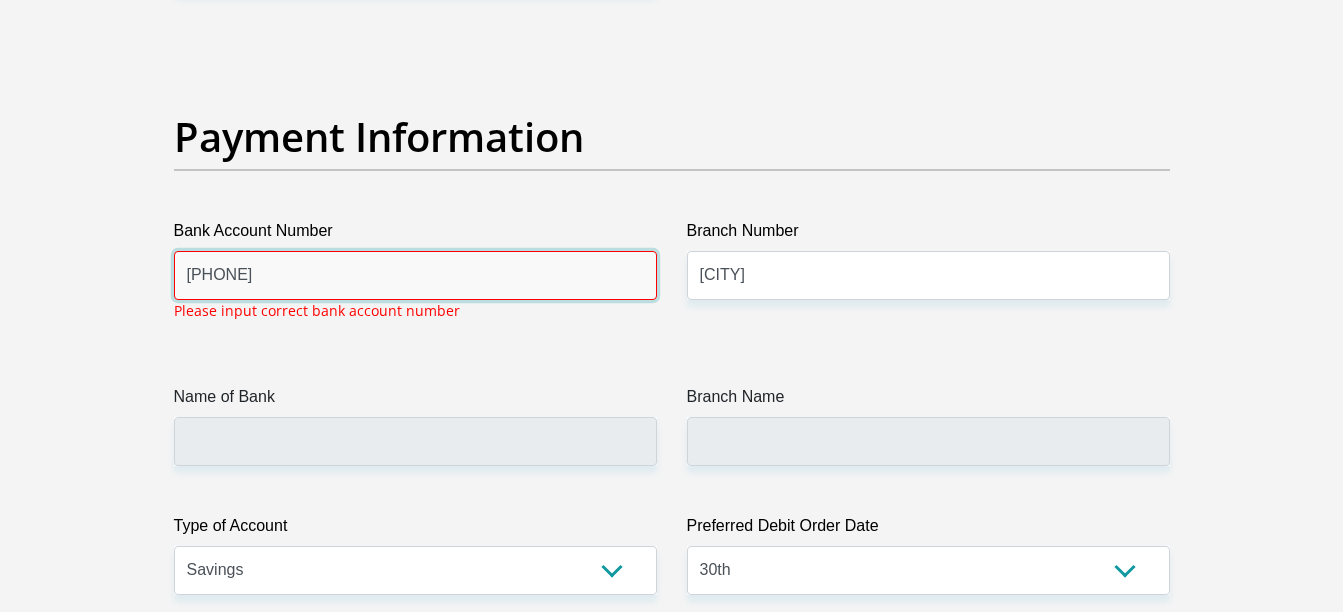 click on "[PHONE]" at bounding box center (415, 275) 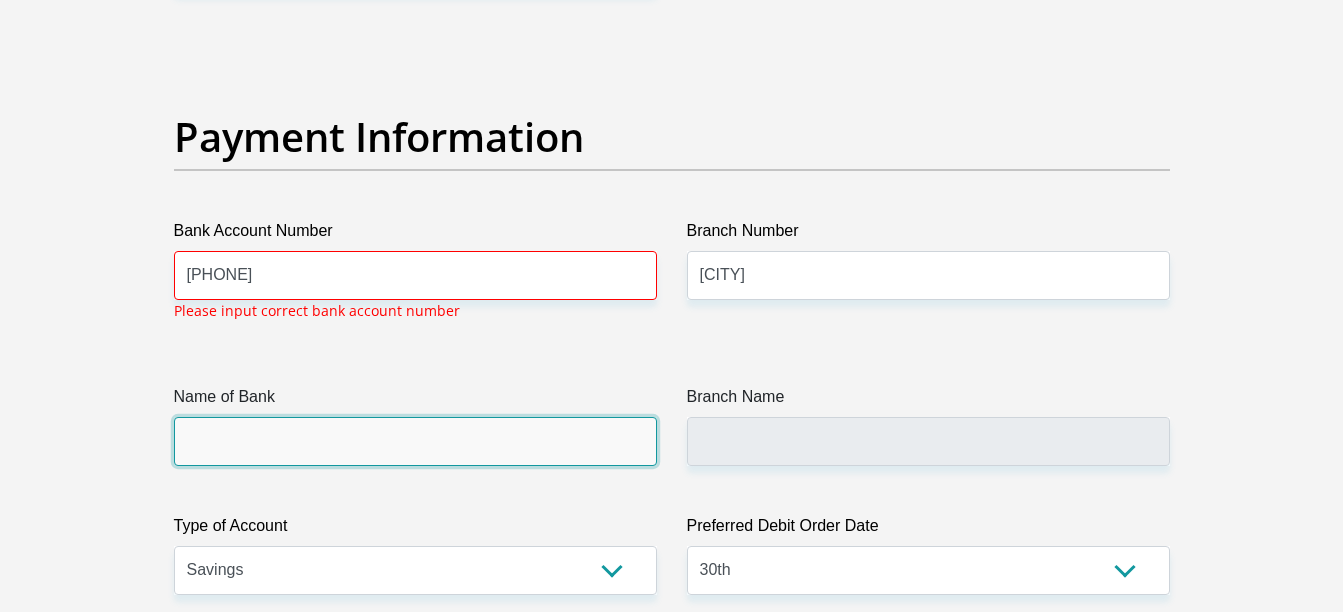 click on "Title
Mr
Ms
Mrs
Dr
Other
First Name
[FIRST]
Surname
[LAST]
ID Number
[ID_NUMBER]
Please input valid ID number
Race
Black
Coloured
Indian
White
Other
Contact Number
[PHONE]
Please input valid contact number
Nationality
South Africa
Afghanistan
Aland Islands  Albania  Algeria  Aruba" at bounding box center (672, -964) 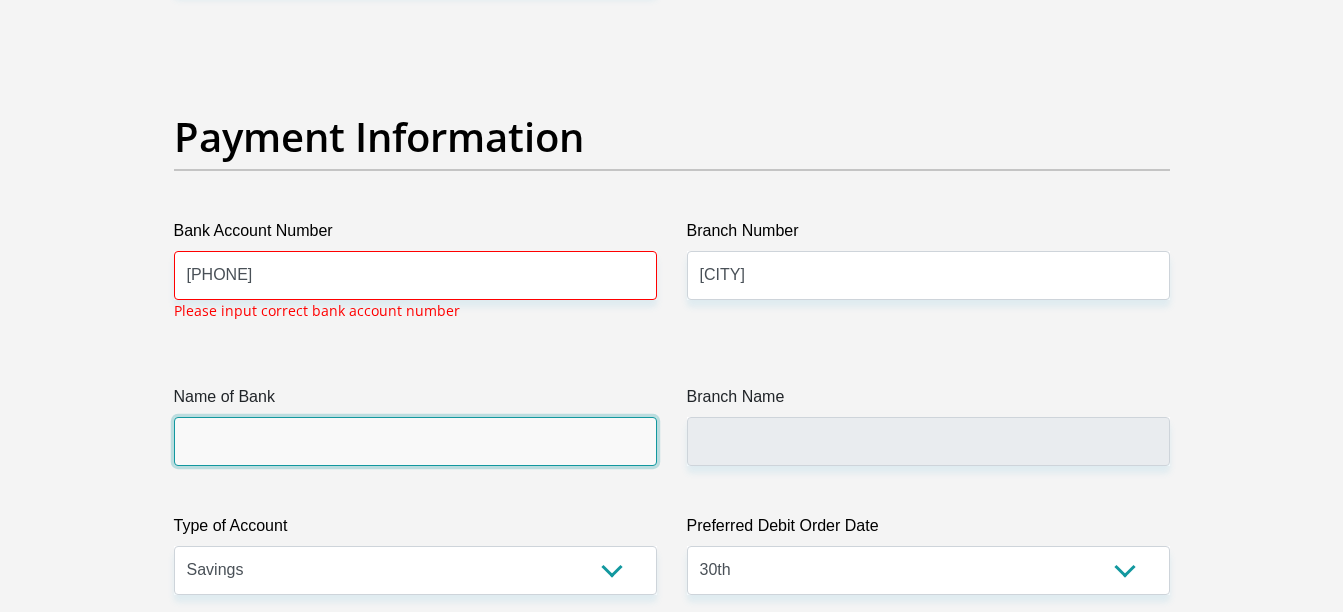 click on "Name of Bank" at bounding box center [415, 441] 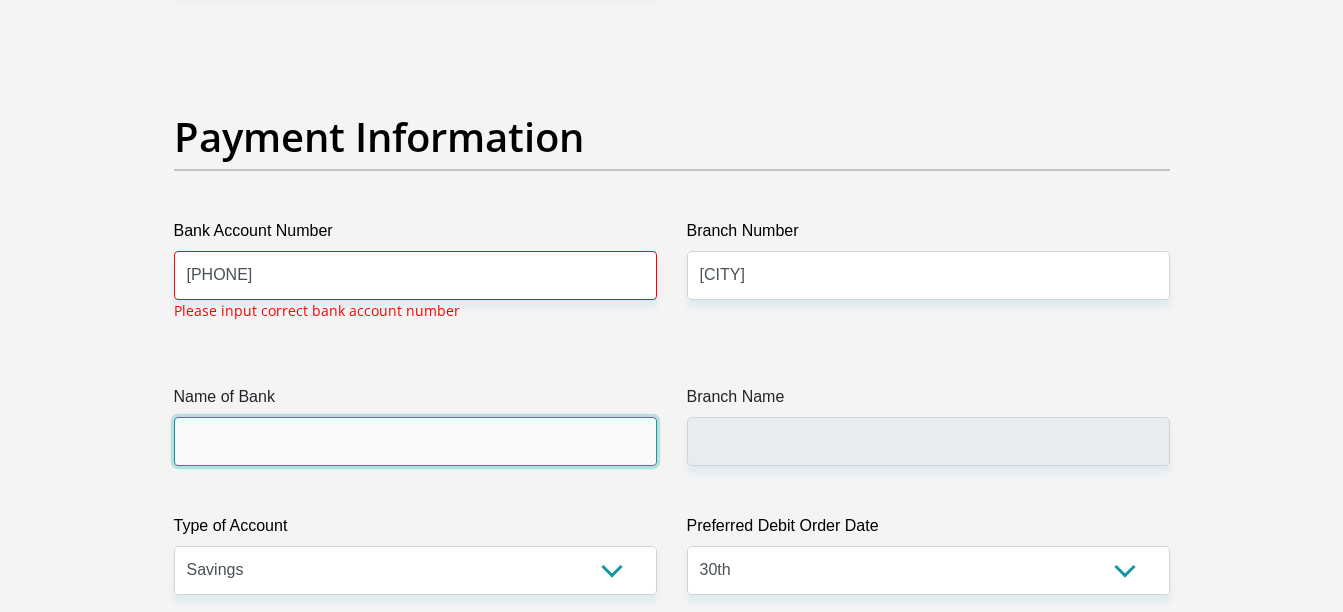 click on "Name of Bank" at bounding box center (415, 441) 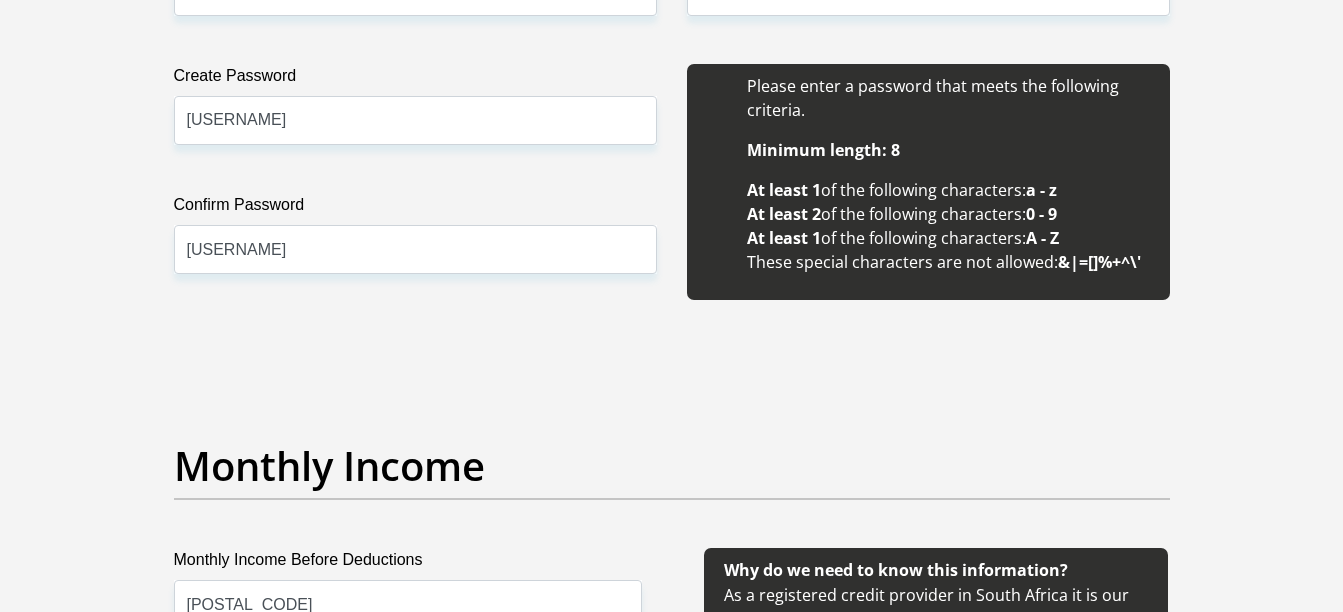 scroll, scrollTop: 1862, scrollLeft: 0, axis: vertical 